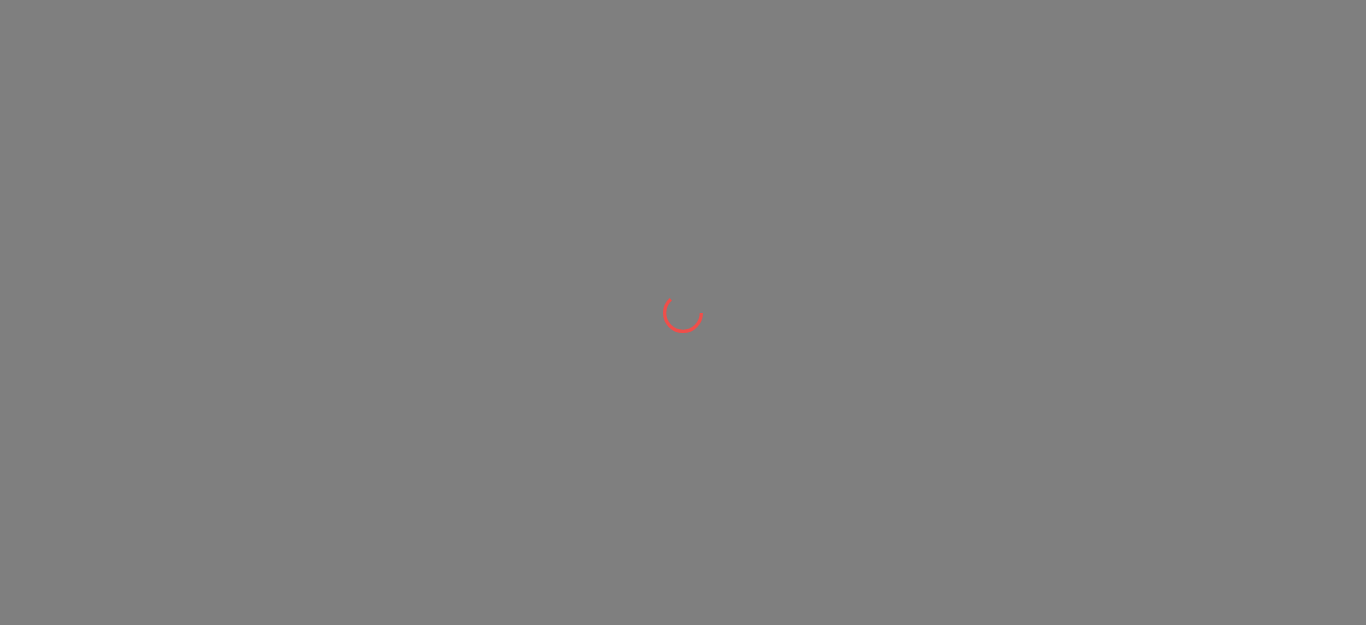 scroll, scrollTop: 0, scrollLeft: 0, axis: both 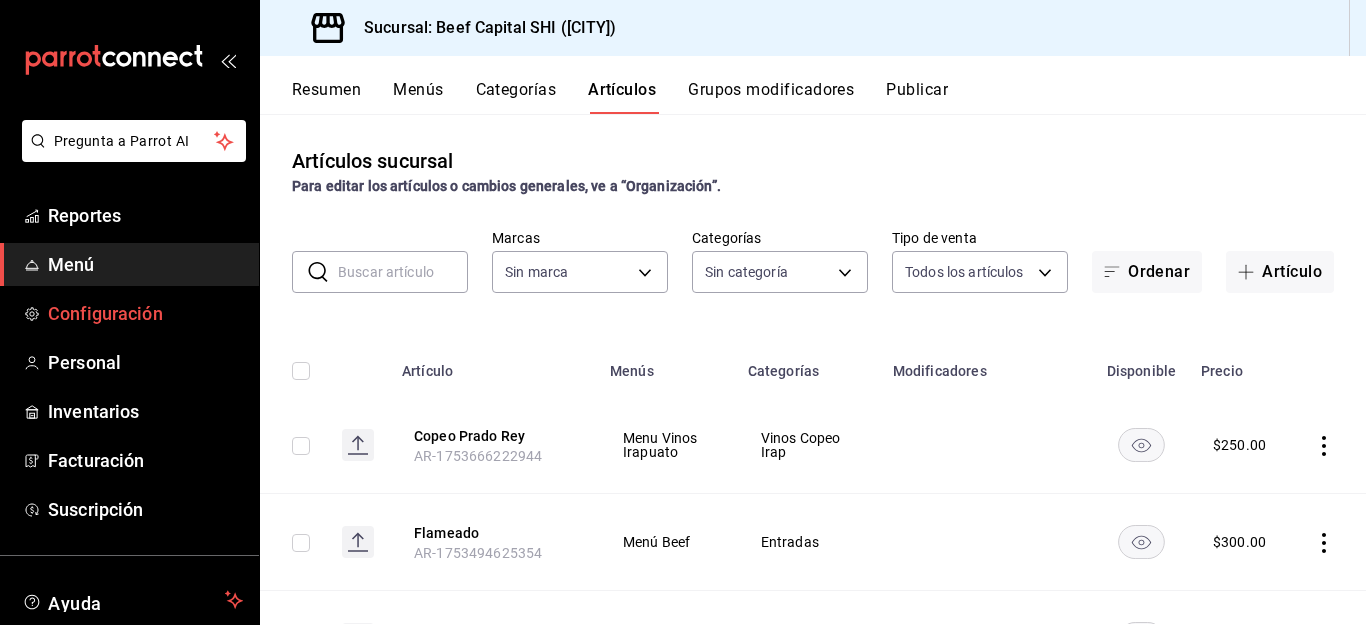 click on "Configuración" at bounding box center (145, 313) 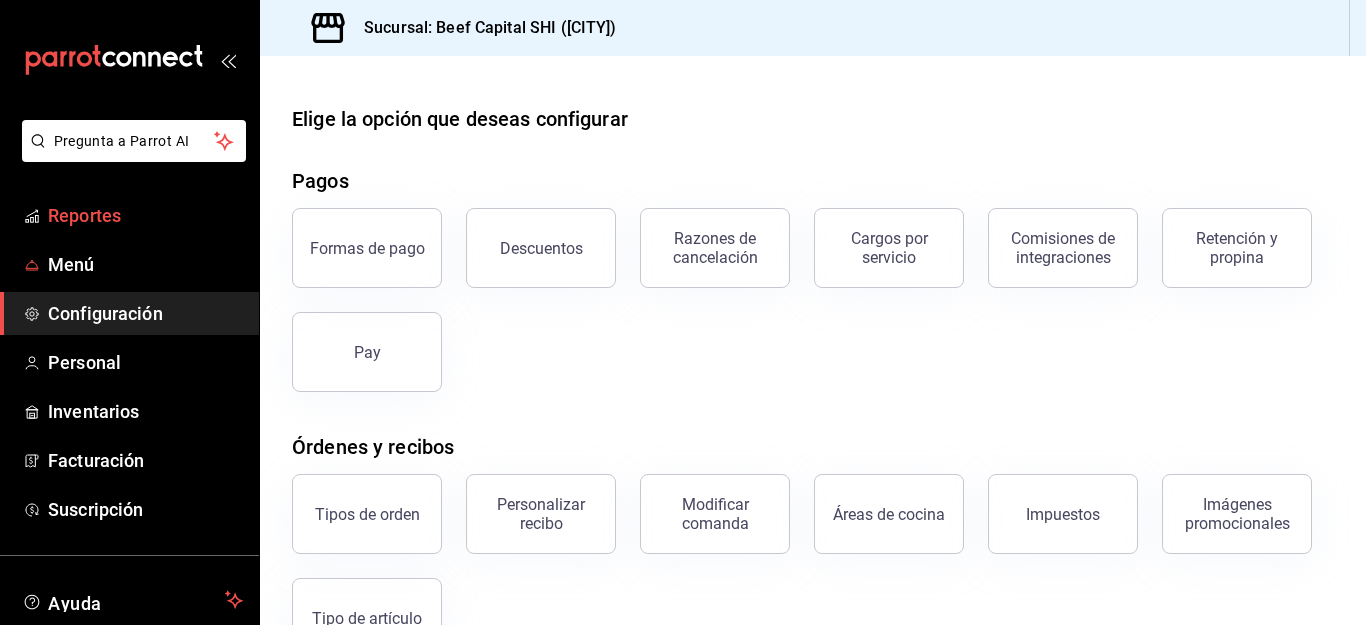 click on "Reportes" at bounding box center (145, 215) 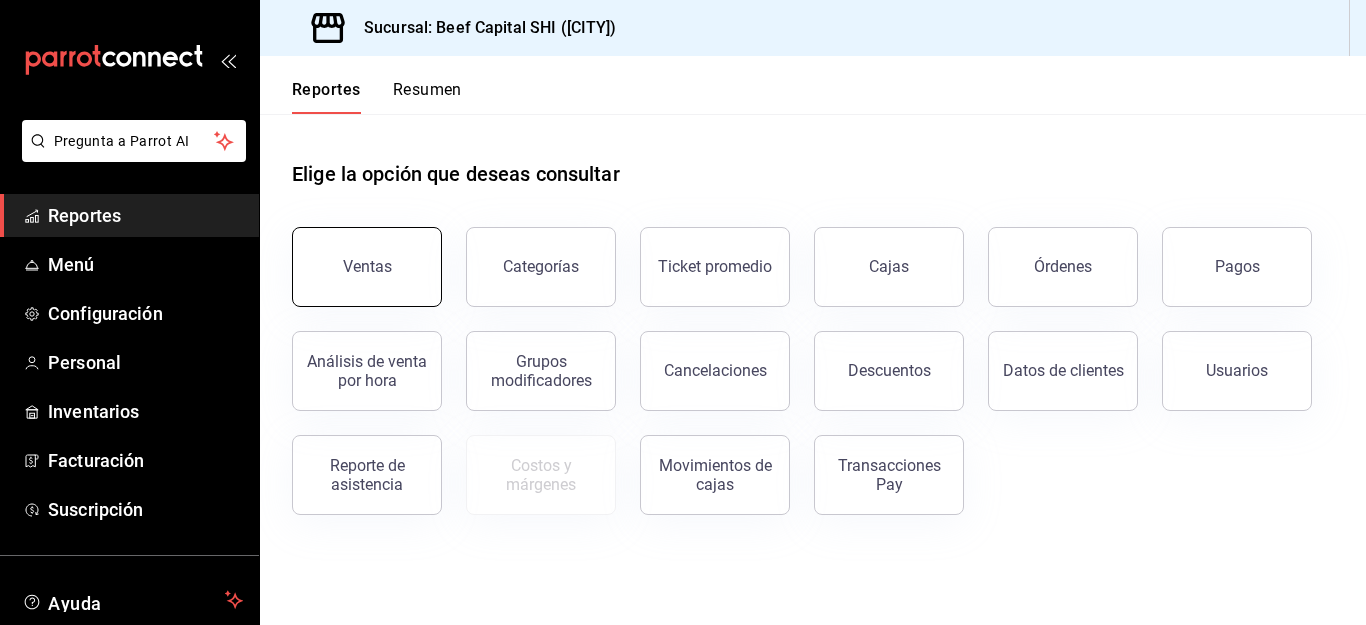 click on "Ventas" at bounding box center (367, 267) 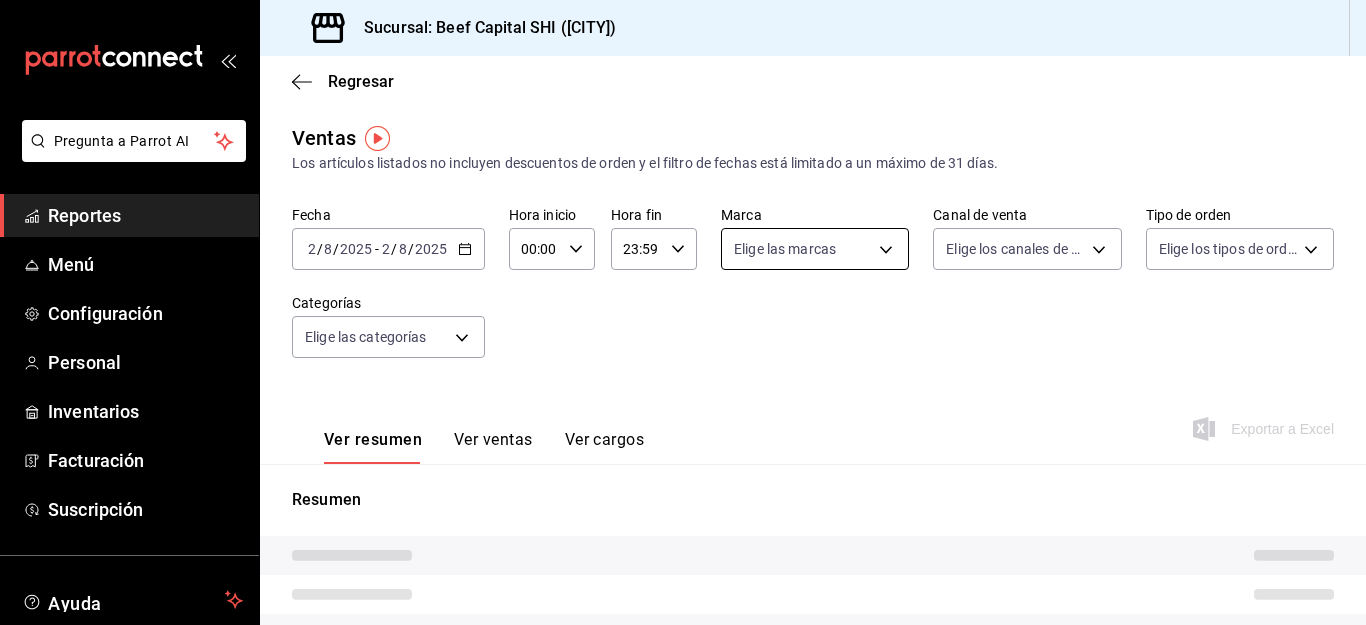 click on "Pregunta a Parrot AI Reportes   Menú   Configuración   Personal   Inventarios   Facturación   Suscripción   Ayuda Recomienda Parrot   [FIRST] [LAST]   Sugerir nueva función   Sucursal: Beef Capital SHI ([CITY]) Regresar Ventas Los artículos listados no incluyen descuentos de orden y el filtro de fechas está limitado a un máximo de 31 días. Fecha [DATE] [DATE] - [DATE] [DATE] Hora inicio 00:00 Hora inicio Hora fin 23:59 Hora fin Marca Elige las marcas Canal de venta Elige los canales de venta Tipo de orden Elige los tipos de orden Categorías Elige las categorías Ver resumen Ver ventas Ver cargos Exportar a Excel Resumen GANA 1 MES GRATIS EN TU SUSCRIPCIÓN AQUÍ ¿Recuerdas cómo empezó tu restaurante?
Hoy puedes ayudar a un colega a tener el mismo cambio que tú viviste.
Recomienda Parrot directamente desde tu Portal Administrador.
Es fácil y rápido.
🎁 Por cada restaurante que se una, ganas 1 mes gratis. Ver video tutorial Ir a video Pregunta a Parrot AI Reportes" at bounding box center (683, 312) 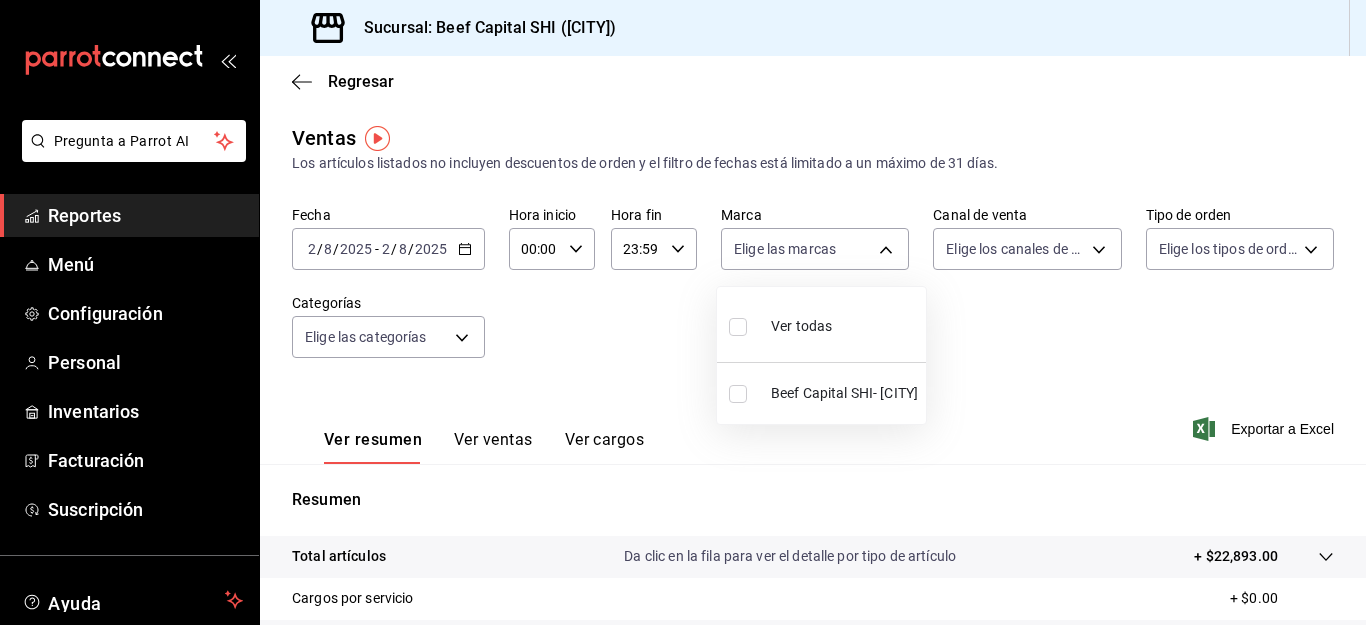click at bounding box center (742, 326) 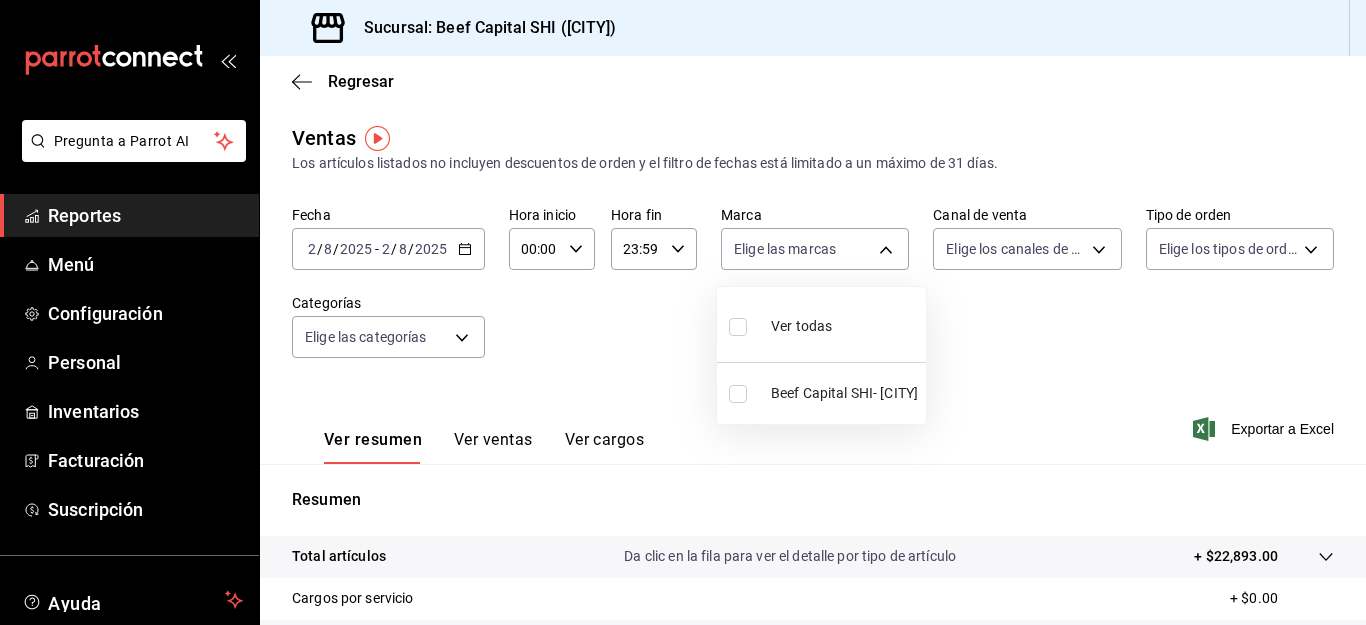 checkbox on "false" 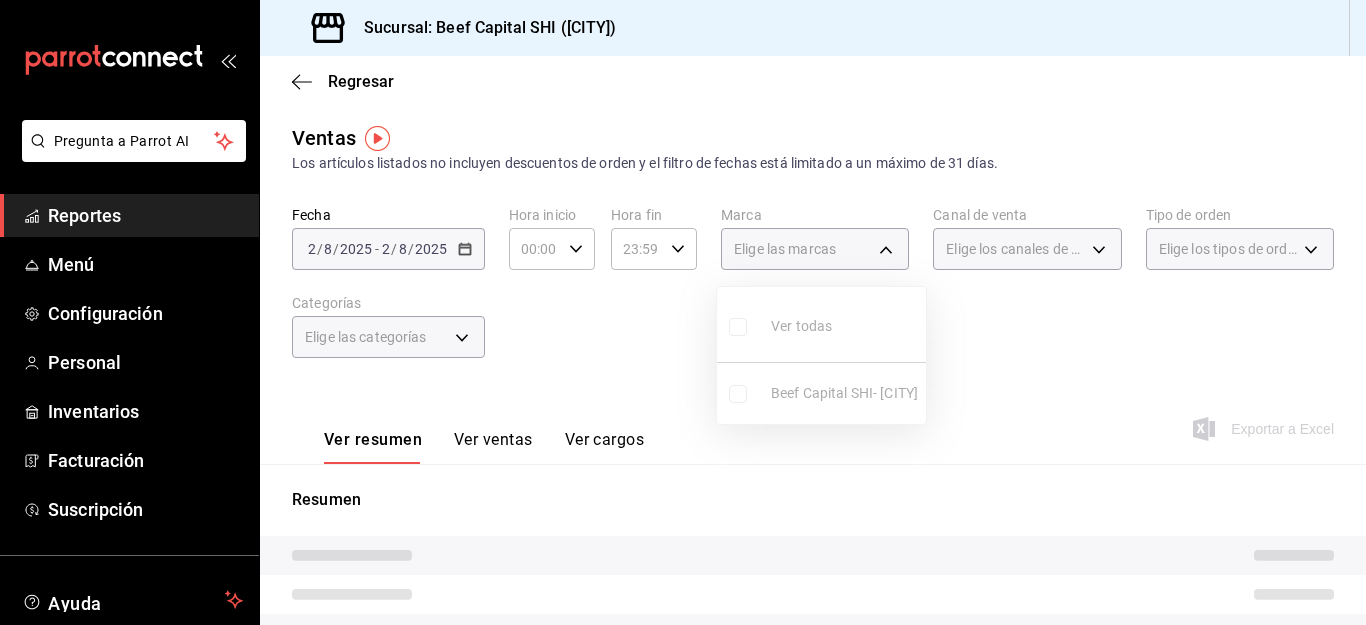 type 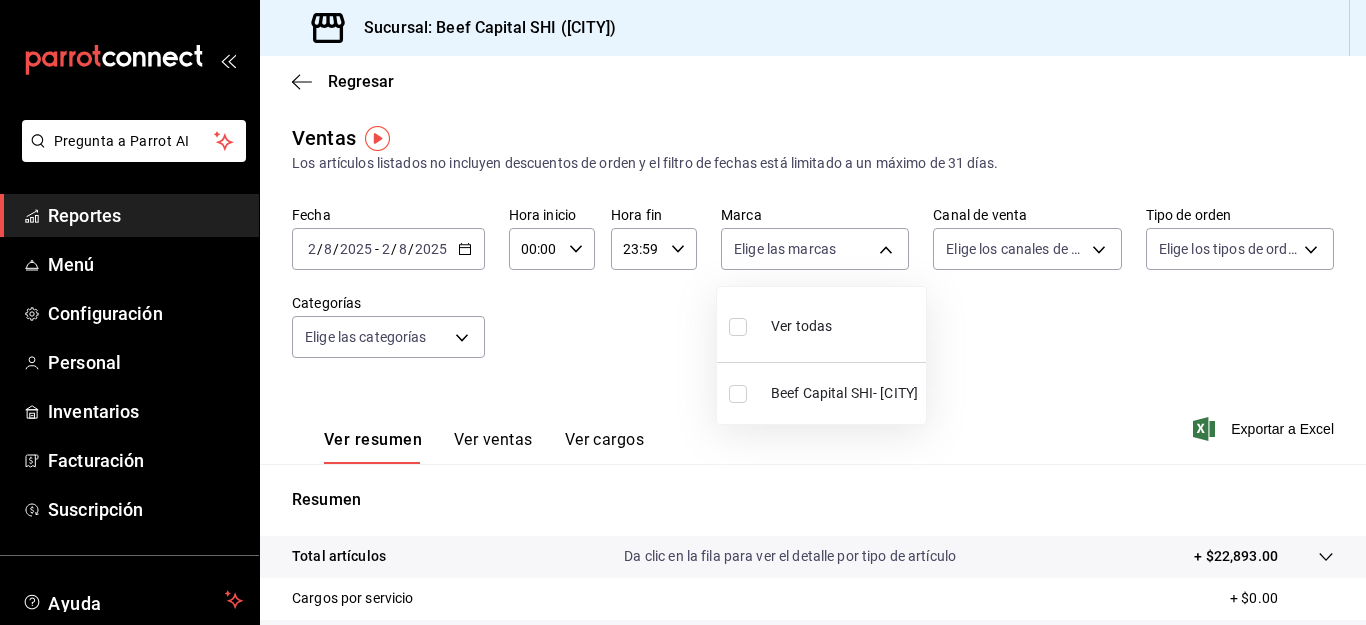 click at bounding box center [738, 327] 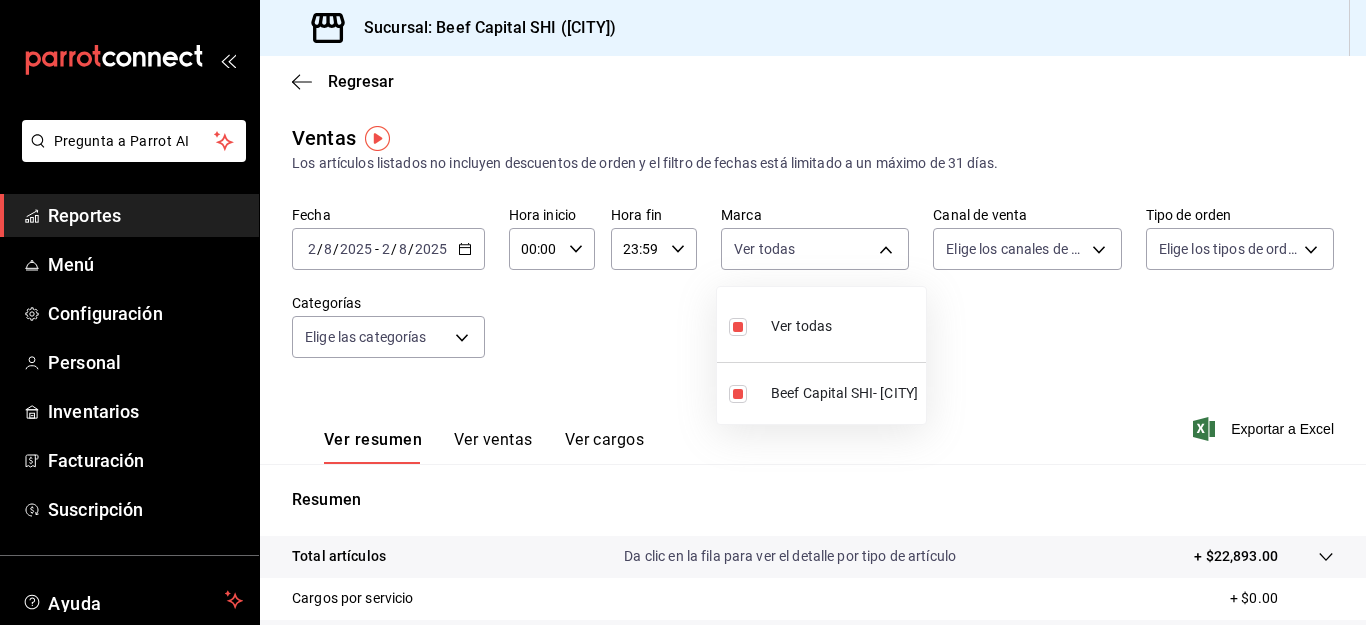 click at bounding box center (683, 312) 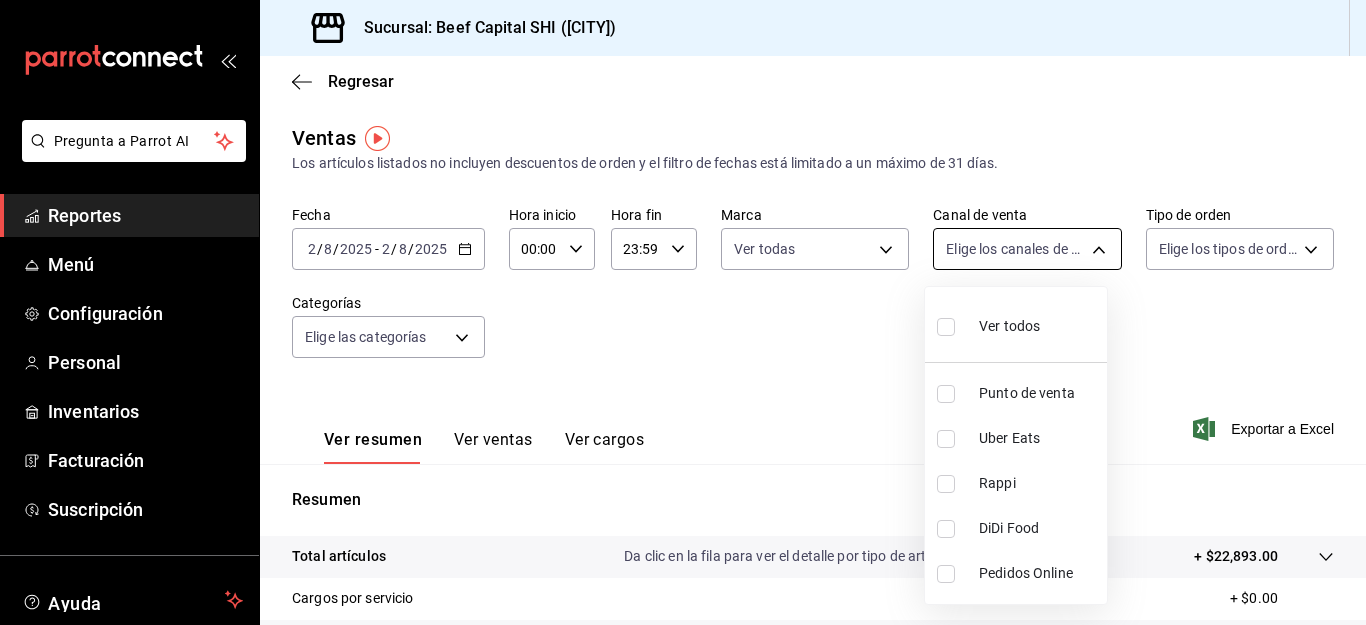 click on "Pregunta a Parrot AI Reportes   Menú   Configuración   Personal   Inventarios   Facturación   Suscripción   Ayuda Recomienda Parrot   [FIRST] [LAST]   Sugerir nueva función   Sucursal: Beef Capital SHI ([CITY]) Regresar Ventas Los artículos listados no incluyen descuentos de orden y el filtro de fechas está limitado a un máximo de 31 días. Fecha [DATE] [DATE] - [DATE] [DATE] Hora inicio 00:00 Hora inicio Hora fin 23:59 Hora fin Marca Ver todas [UUID] Canal de venta Elige los canales de venta Tipo de orden Elige los tipos de orden Categorías Elige las categorías Ver resumen Ver ventas Ver cargos Exportar a Excel Resumen Total artículos Da clic en la fila para ver el detalle por tipo de artículo + $22,893.00 Cargos por servicio + $0.00 Venta bruta = $22,893.00 Descuentos totales - $220.00 Certificados de regalo - $0.00 Venta total = $22,673.00 Impuestos - $3,127.31 Venta neta = $19,545.69 GANA 1 MES GRATIS EN TU SUSCRIPCIÓN AQUÍ Ir a video" at bounding box center [683, 312] 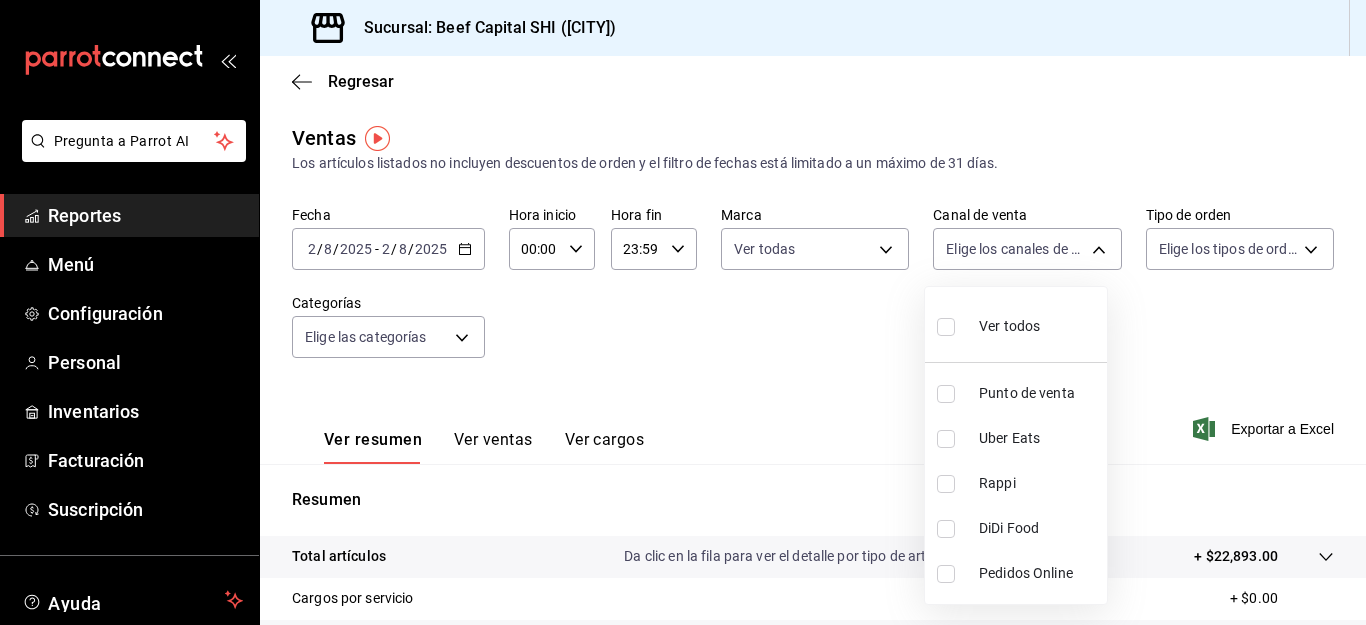 click at bounding box center [946, 327] 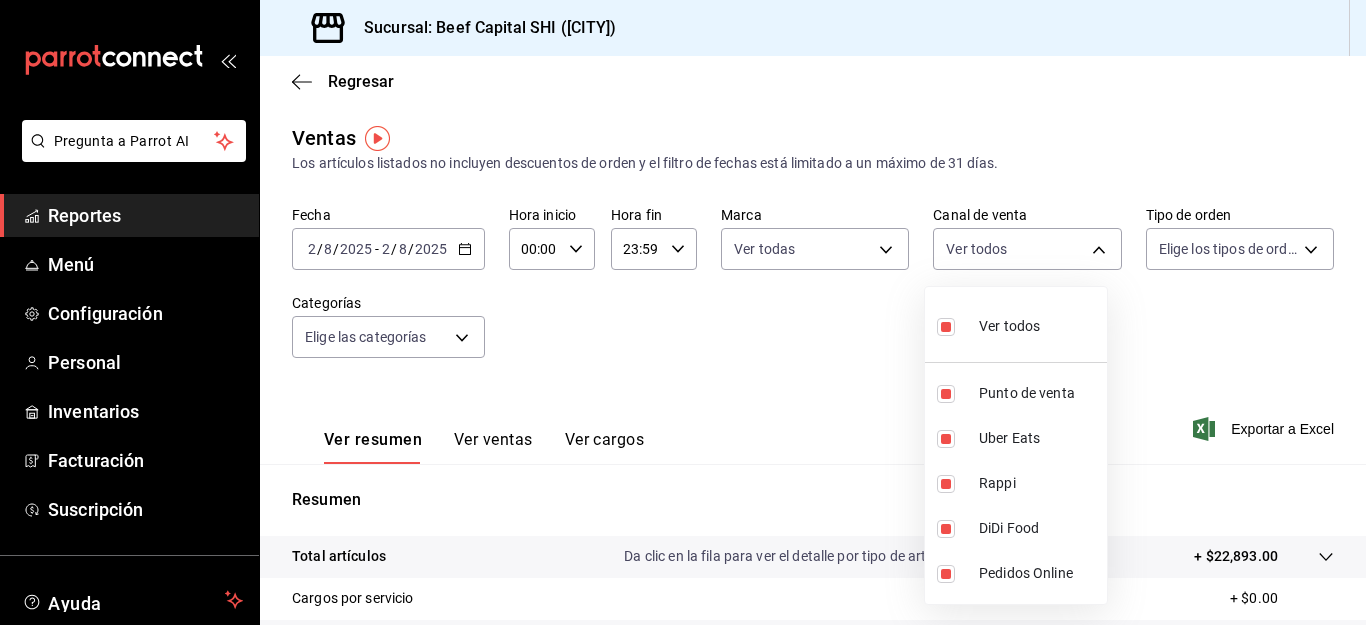 click at bounding box center [683, 312] 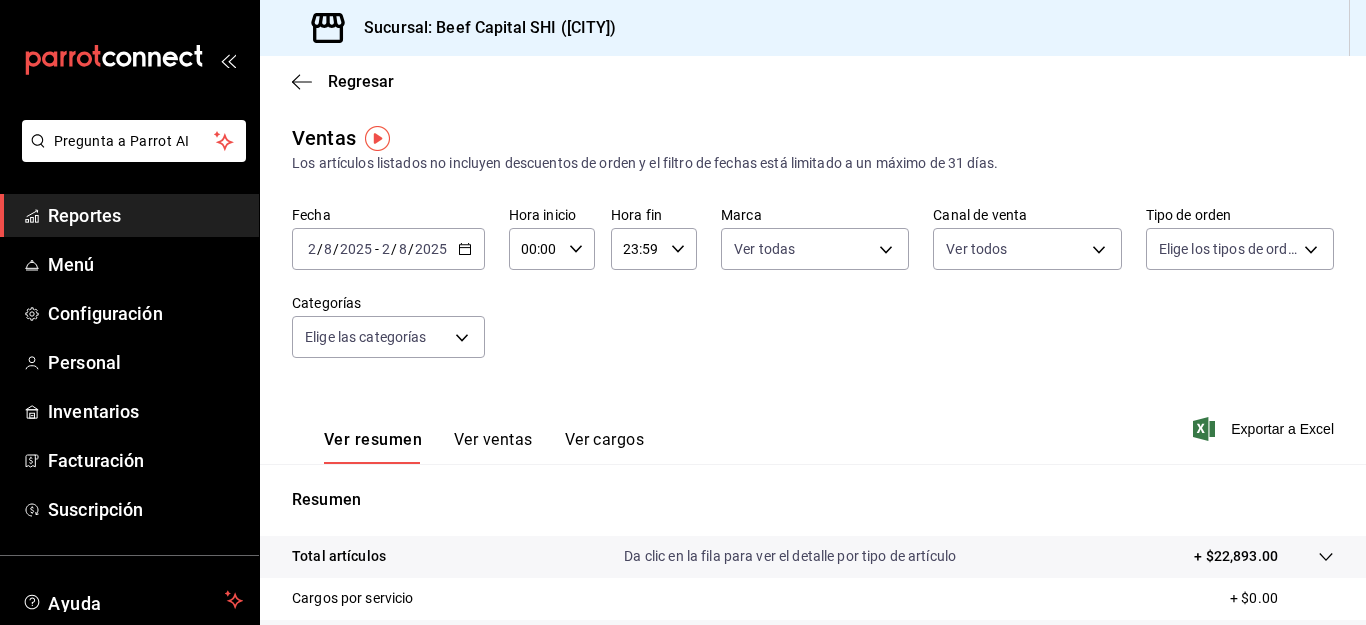 click on "Pregunta a Parrot AI Reportes   Menú   Configuración   Personal   Inventarios   Facturación   Suscripción   Ayuda Recomienda Parrot   [FIRST] [LAST]   Sugerir nueva función   Sucursal: Beef Capital SHI ([CITY]) Regresar Ventas Los artículos listados no incluyen descuentos de orden y el filtro de fechas está limitado a un máximo de 31 días. Fecha [DATE] [DATE] - [DATE] [DATE] Hora inicio 00:00 Hora inicio Hora fin 23:59 Hora fin Marca Ver todas [UUID] Canal de venta Ver todos PARROT,UBER_EATS,RAPPI,DIDI_FOOD,ONLINE Tipo de orden Elige los tipos de orden Categorías Elige las categorías Ver resumen Ver ventas Ver cargos Exportar a Excel Resumen Total artículos Da clic en la fila para ver el detalle por tipo de artículo + $22,893.00 Cargos por servicio + $0.00 Venta bruta = $22,893.00 Descuentos totales - $220.00 Certificados de regalo - $0.00 Venta total = $22,673.00 Impuestos - $3,127.31 Venta neta = $19,545.69 Ver video tutorial Ir a video" at bounding box center [683, 312] 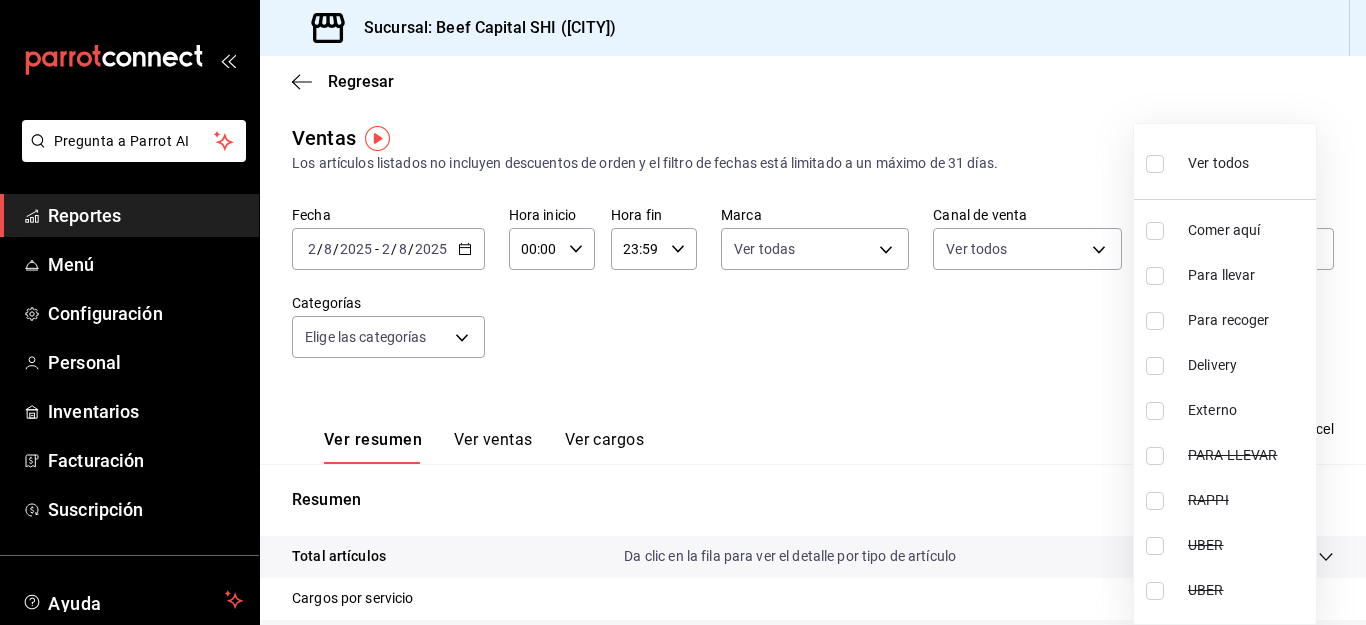 click at bounding box center (1155, 164) 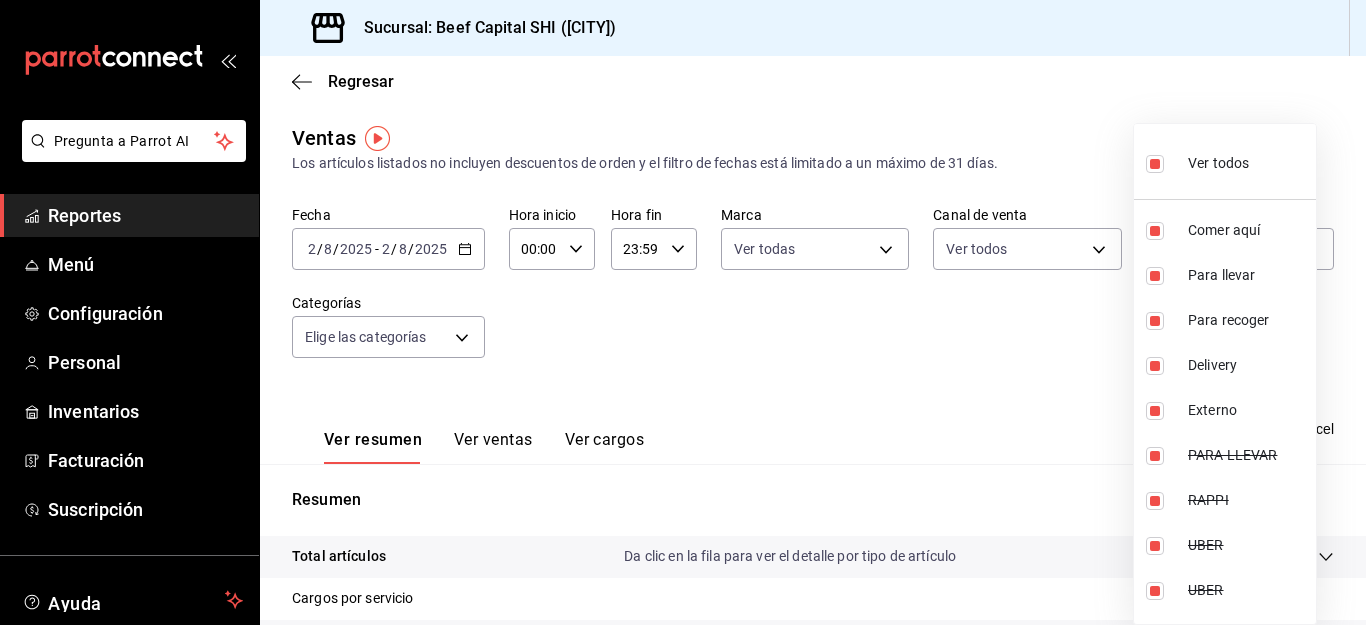 type on "[UUID],[UUID],[UUID],[UUID],EXTERNAL,[UUID],[UUID],[UUID],[UUID],[UUID]" 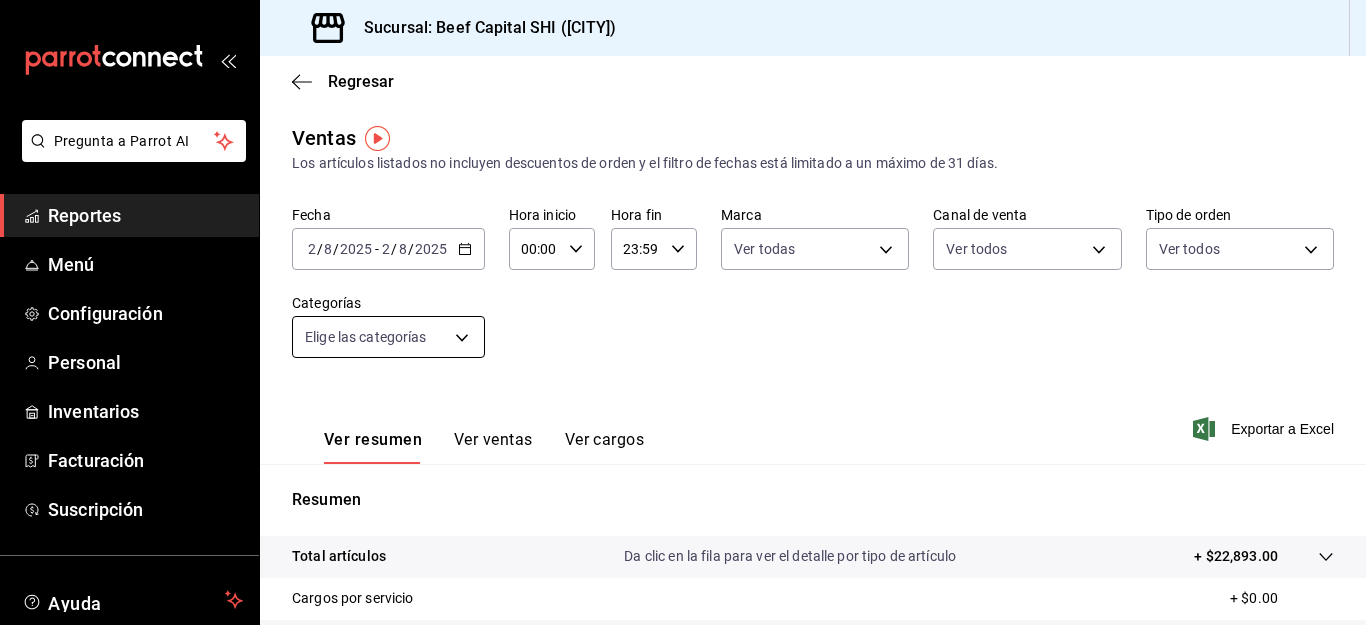 click on "Pregunta a Parrot AI Reportes   Menú   Configuración   Personal   Inventarios   Facturación   Suscripción   Ayuda Recomienda Parrot   [FIRST] [LAST]   Sugerir nueva función   Sucursal: Beef Capital SHI ([CITY]) Regresar Ventas Los artículos listados no incluyen descuentos de orden y el filtro de fechas está limitado a un máximo de 31 días. Fecha [DATE] [DATE] - [DATE] [DATE] Hora inicio 00:00 Hora inicio Hora fin 23:59 Hora fin Marca Ver todas [UUID] Canal de venta Ver todos PARROT,UBER_EATS,RAPPI,DIDI_FOOD,ONLINE Tipo de orden Ver todos [UUID],[UUID],[UUID],[UUID],EXTERNAL,[UUID],[UUID],[UUID],[UUID],[UUID] Categorías Elige las categorías Ver resumen Ver ventas Ver cargos" at bounding box center (683, 312) 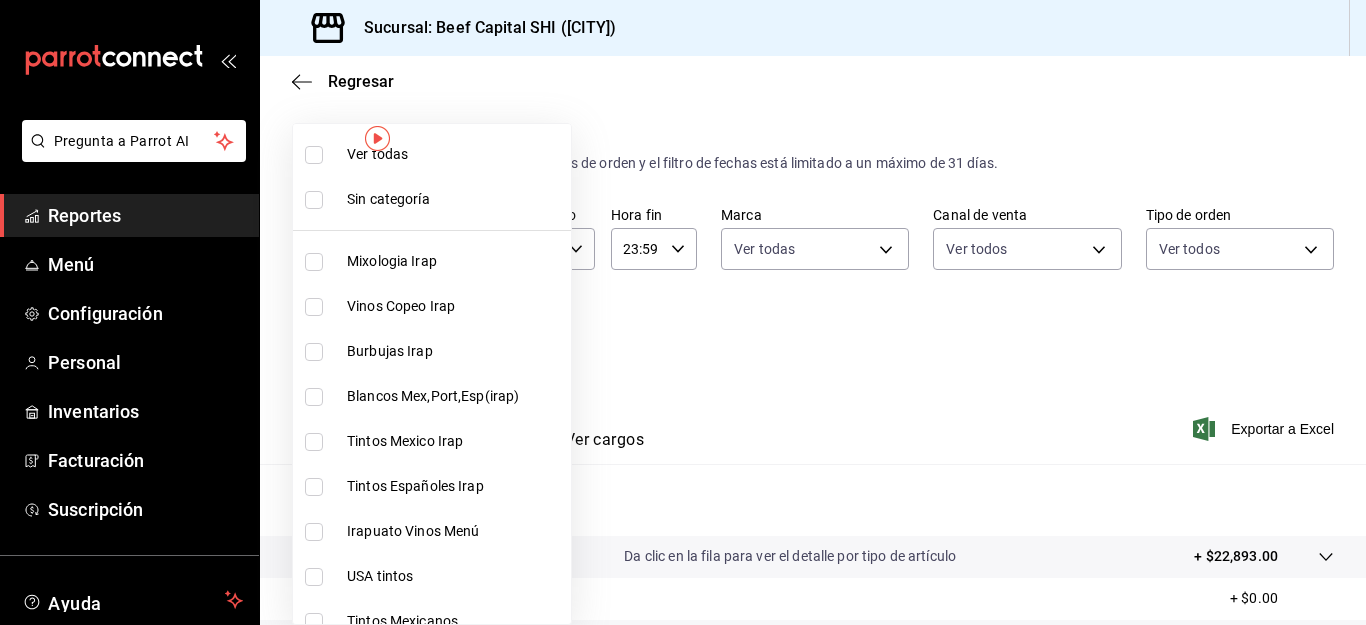 click at bounding box center (314, 155) 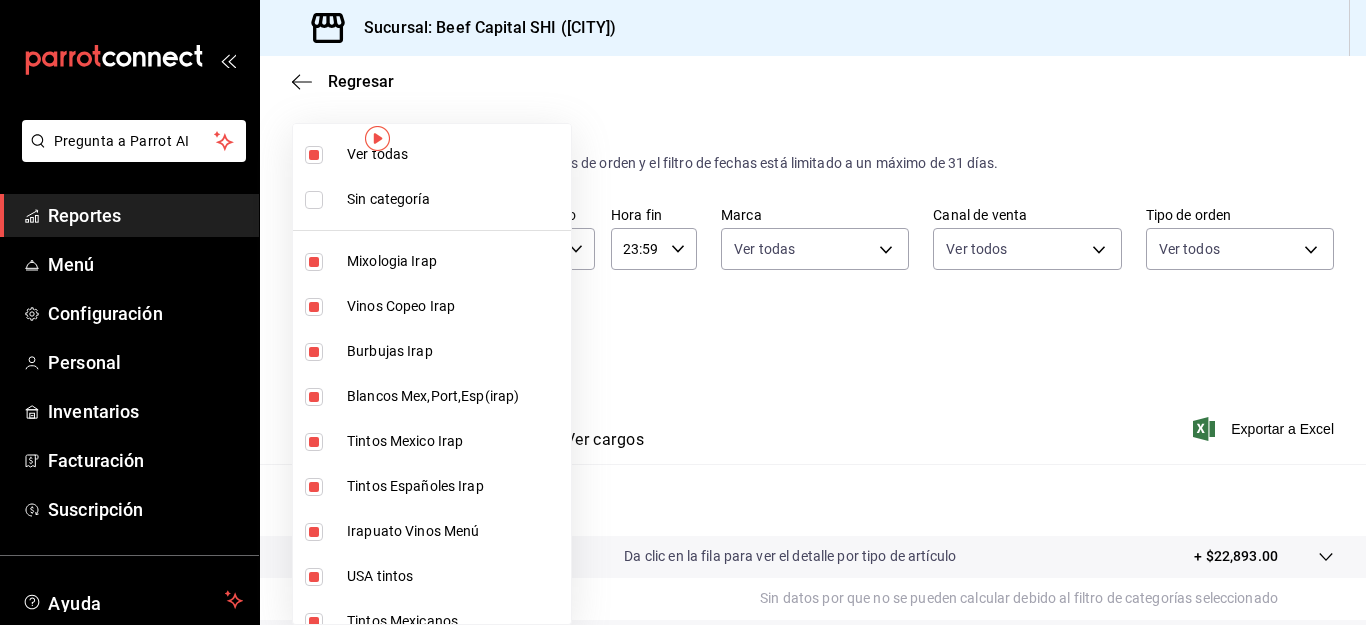 click at bounding box center [683, 312] 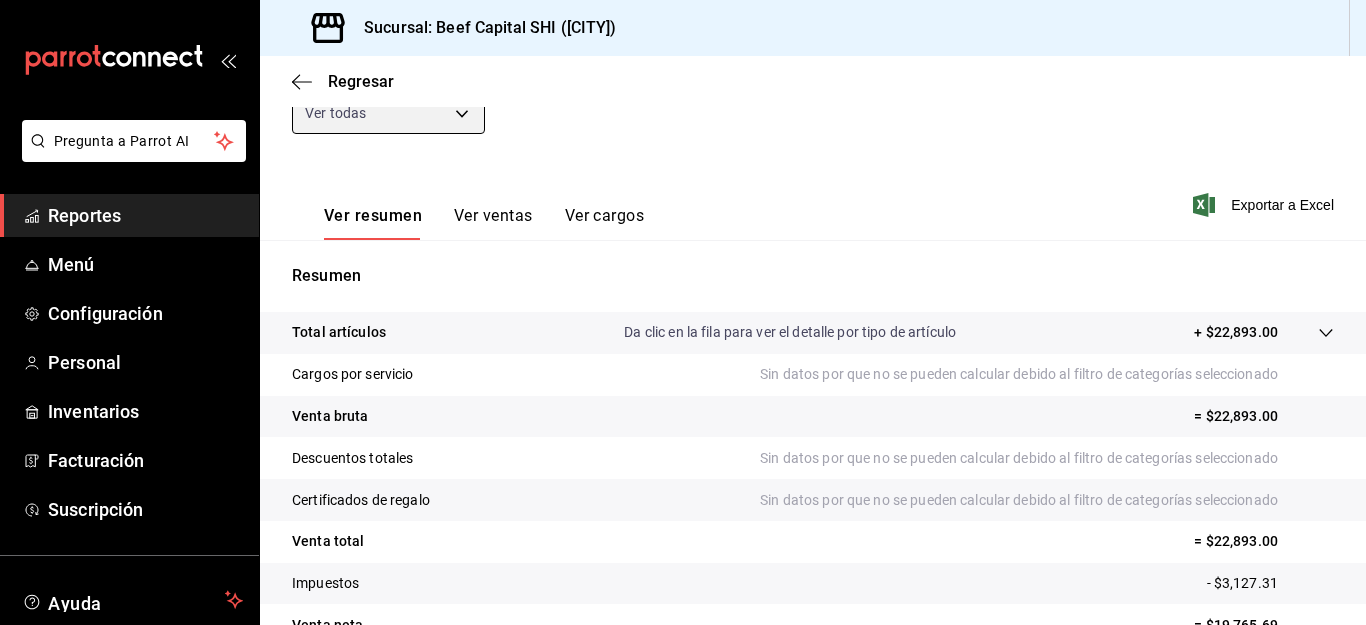 scroll, scrollTop: 232, scrollLeft: 0, axis: vertical 